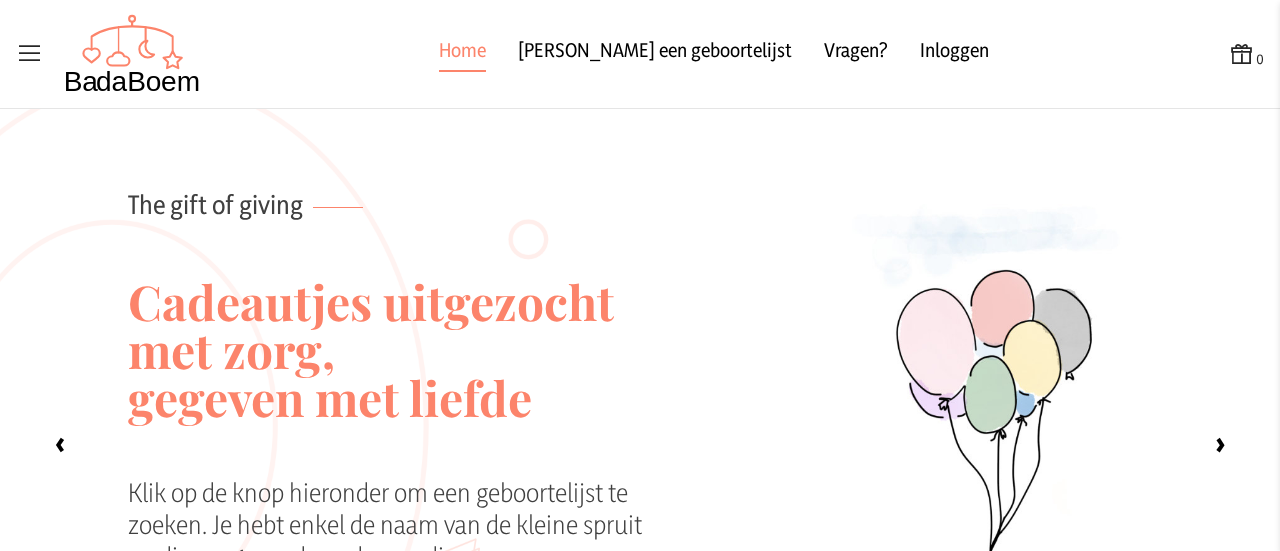 scroll, scrollTop: 0, scrollLeft: 0, axis: both 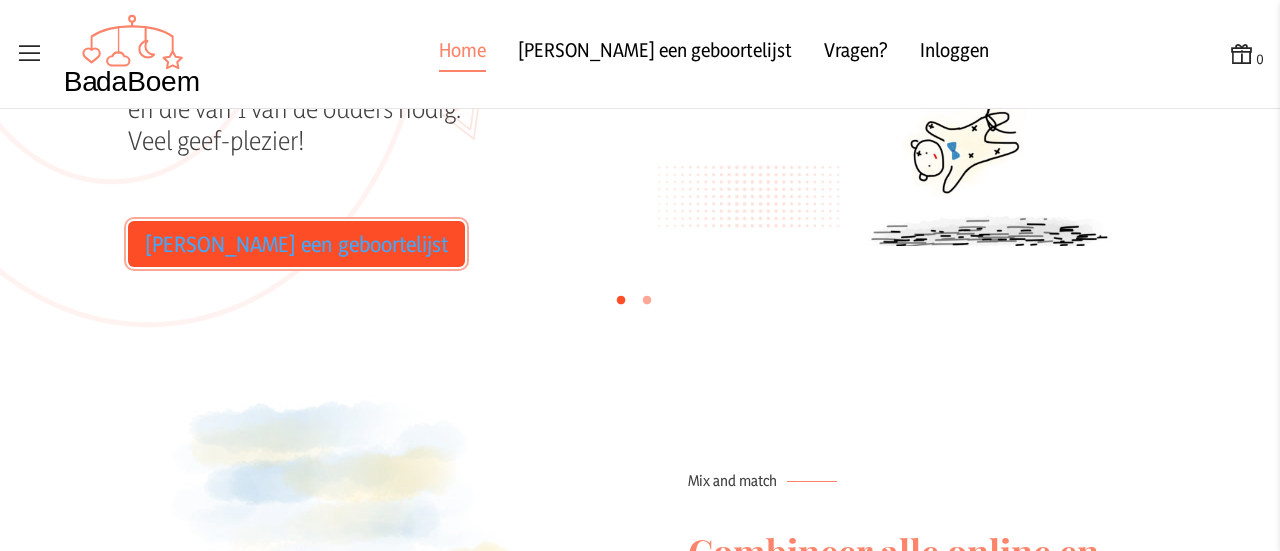 click on "[PERSON_NAME] een geboortelijst" 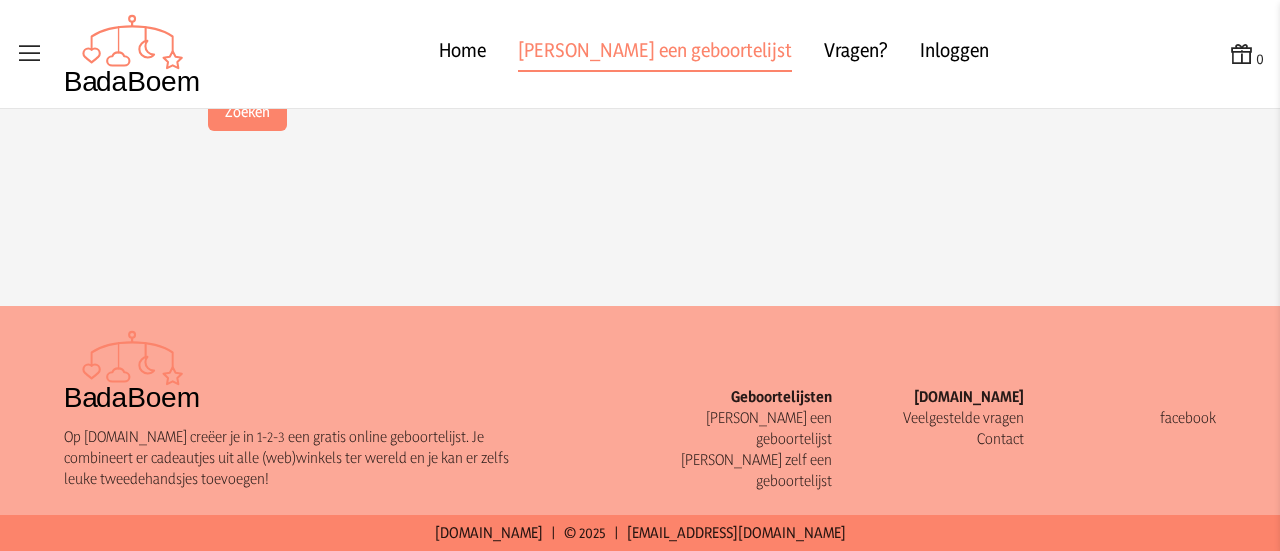 scroll, scrollTop: 0, scrollLeft: 0, axis: both 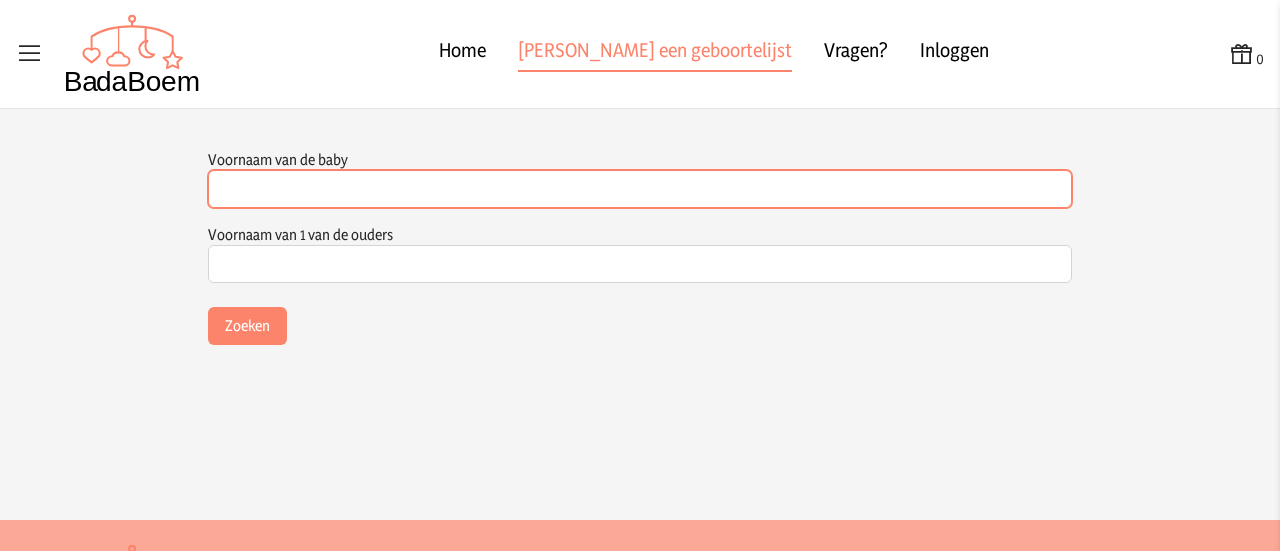 click on "Voornaam van de baby" at bounding box center (640, 189) 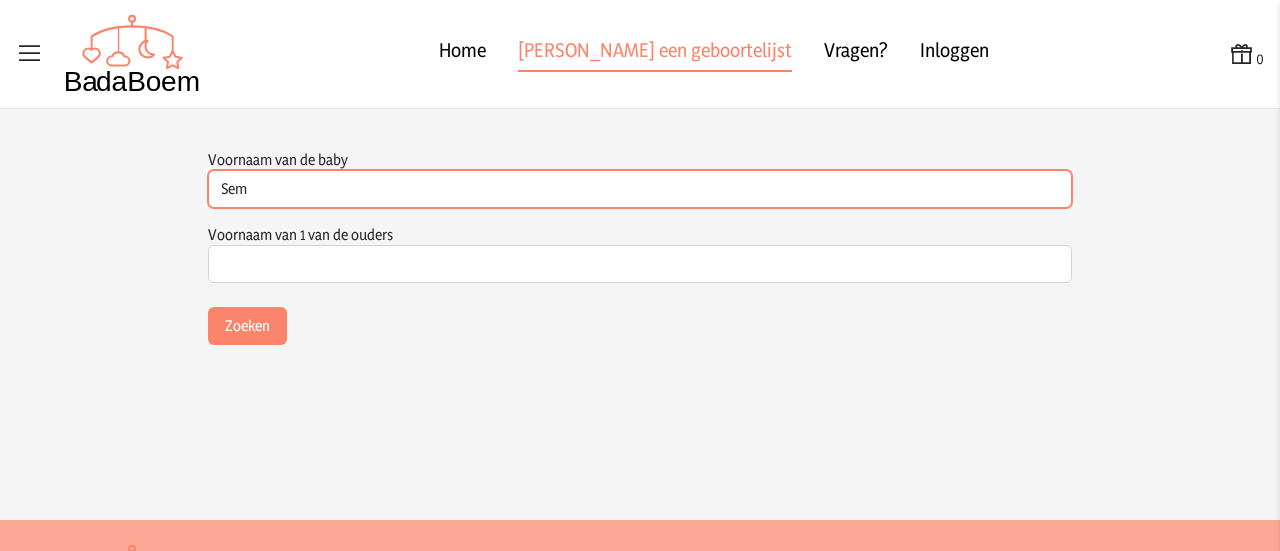 type on "Sem" 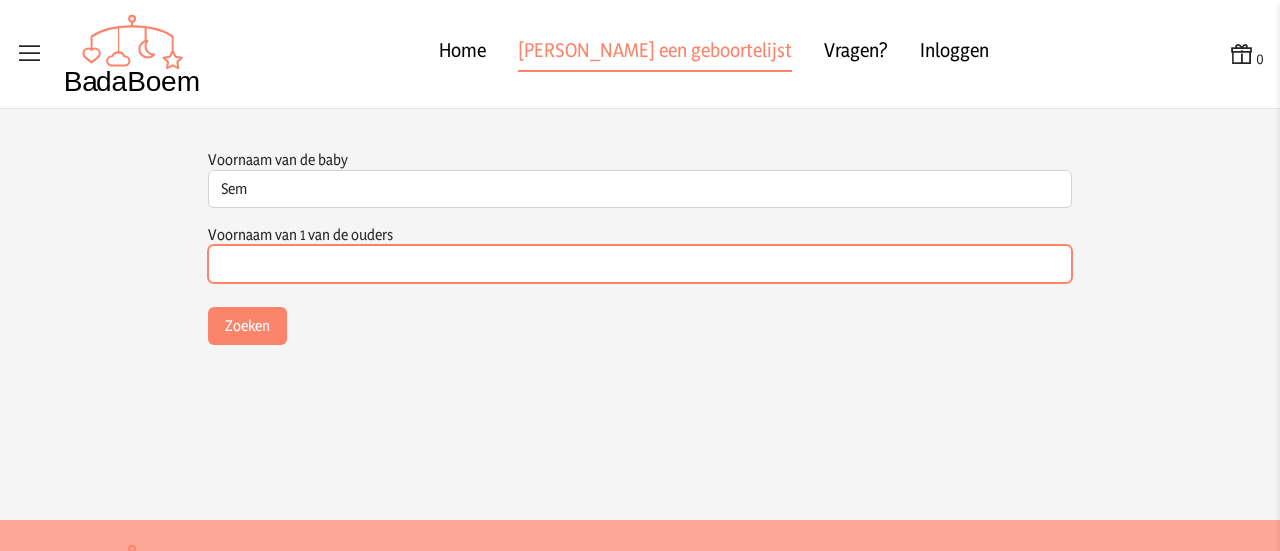 click on "Voornaam van 1 van de ouders" at bounding box center (640, 264) 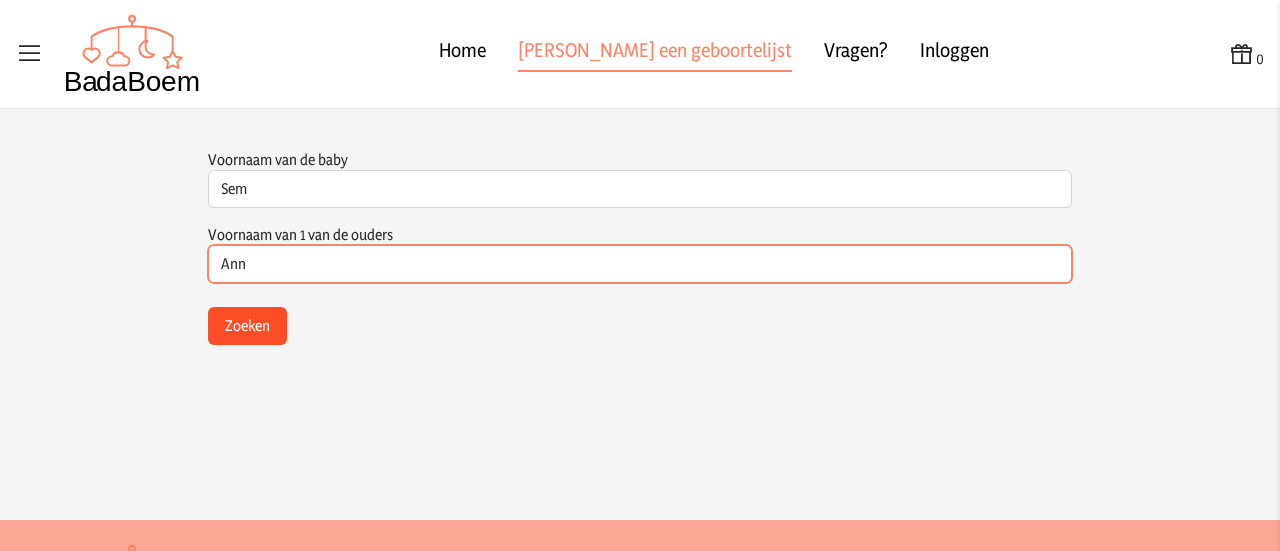 type on "Ann" 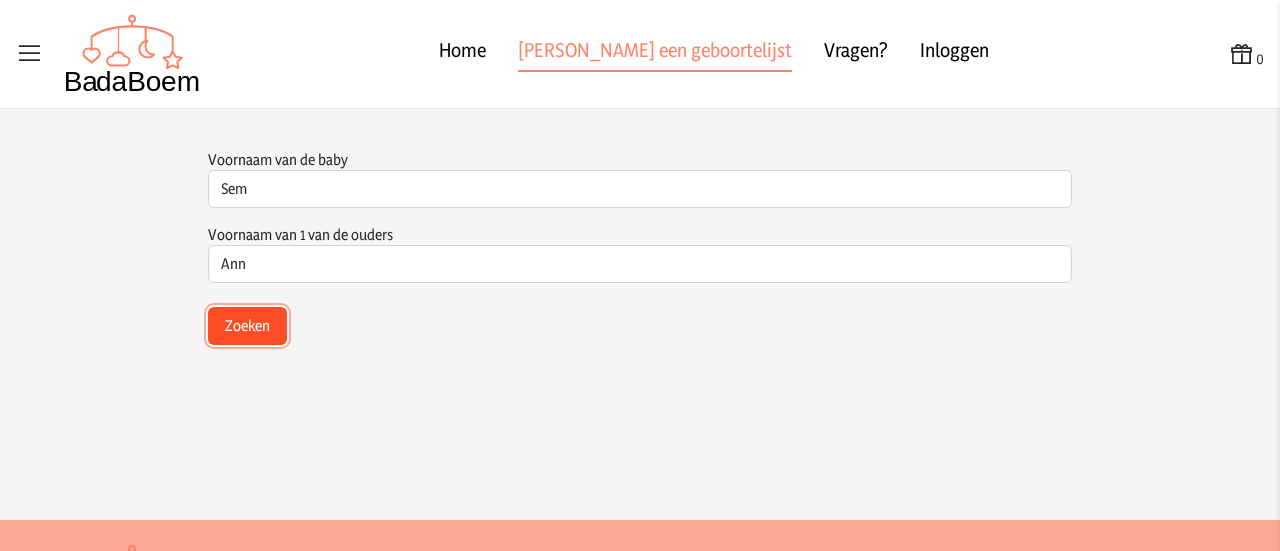 click on "Zoeken" 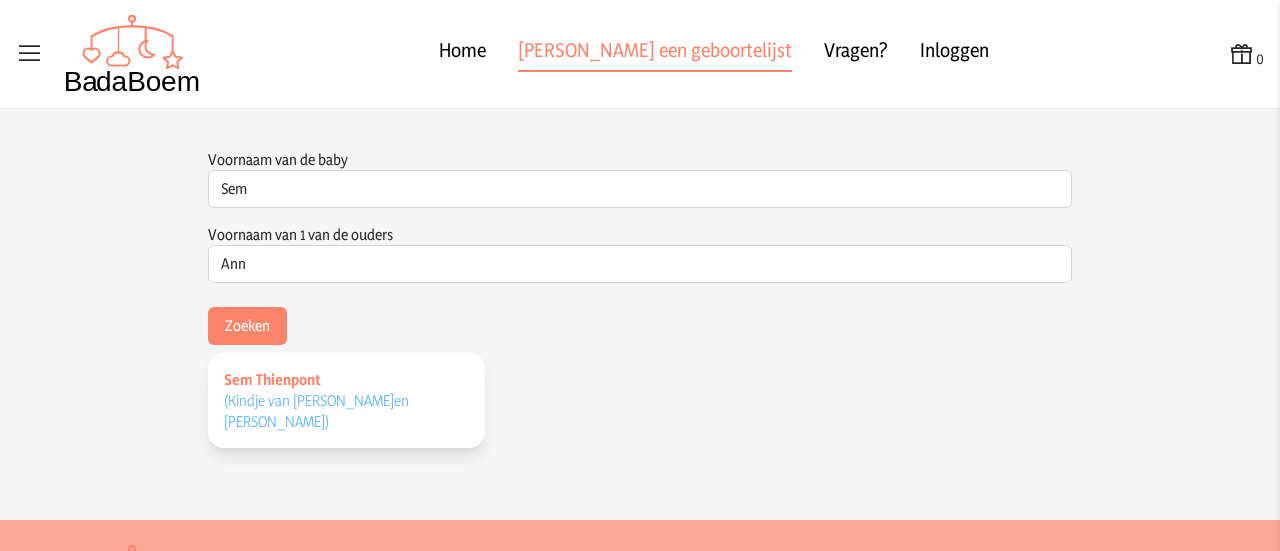 click on "(Kindje van Ann Gils   en Jonas Thienpont   )" 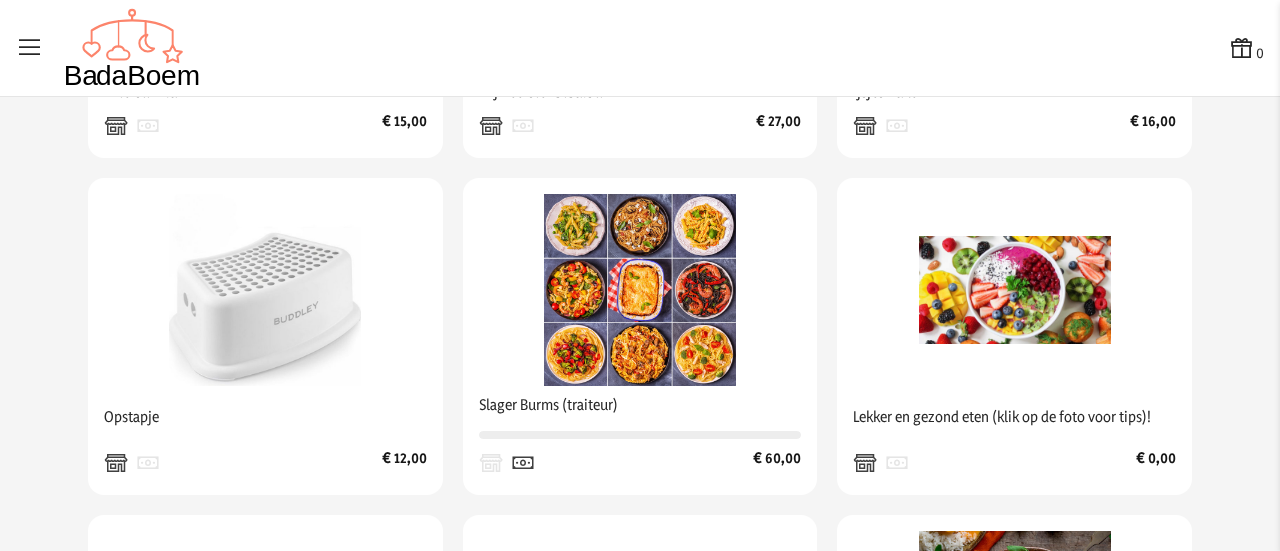 scroll, scrollTop: 2279, scrollLeft: 0, axis: vertical 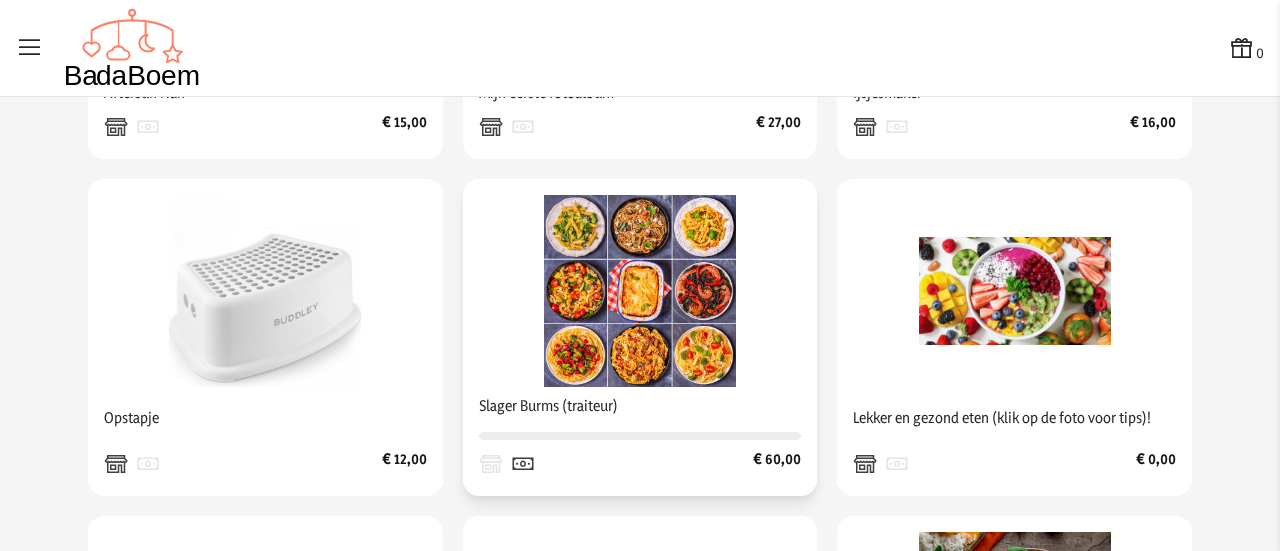 click 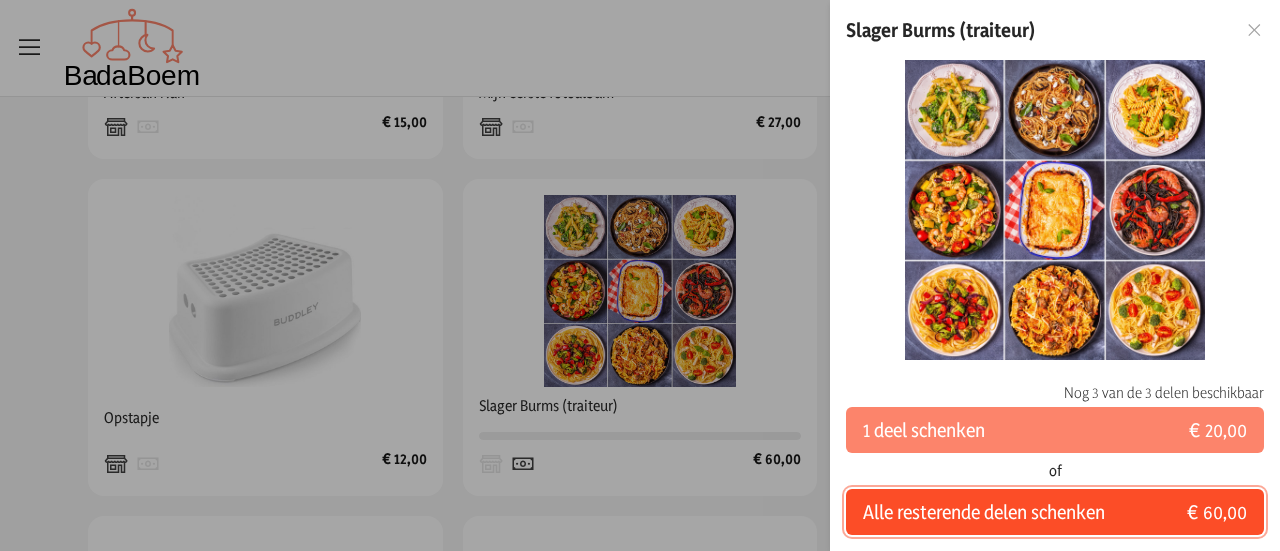 click on "Alle resterende delen schenken" at bounding box center [984, 512] 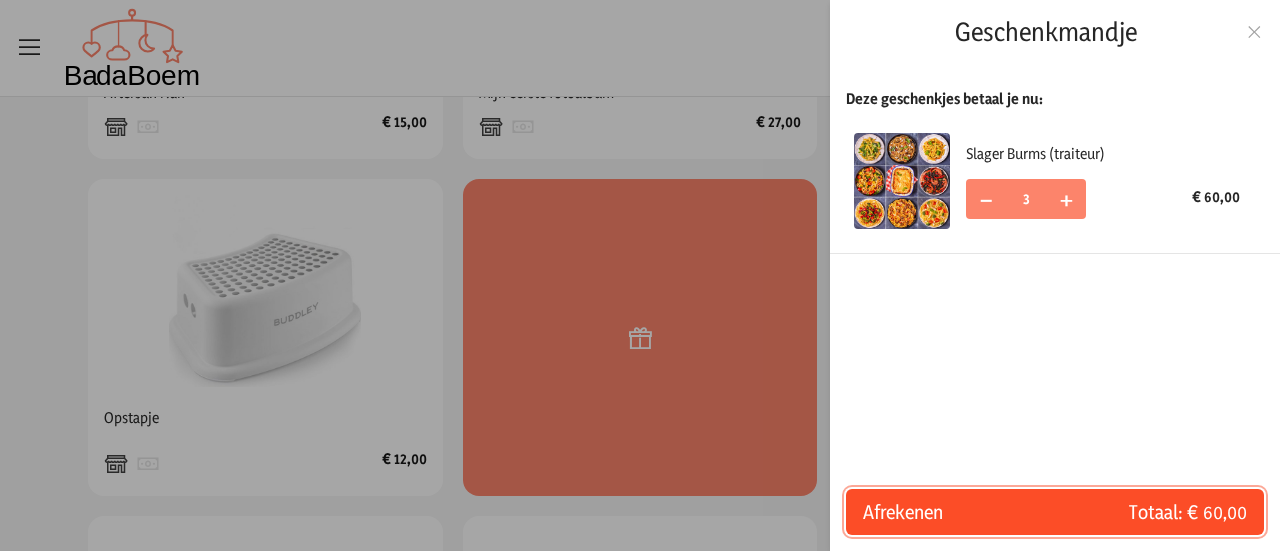 click on "Afrekenen" at bounding box center (959, 512) 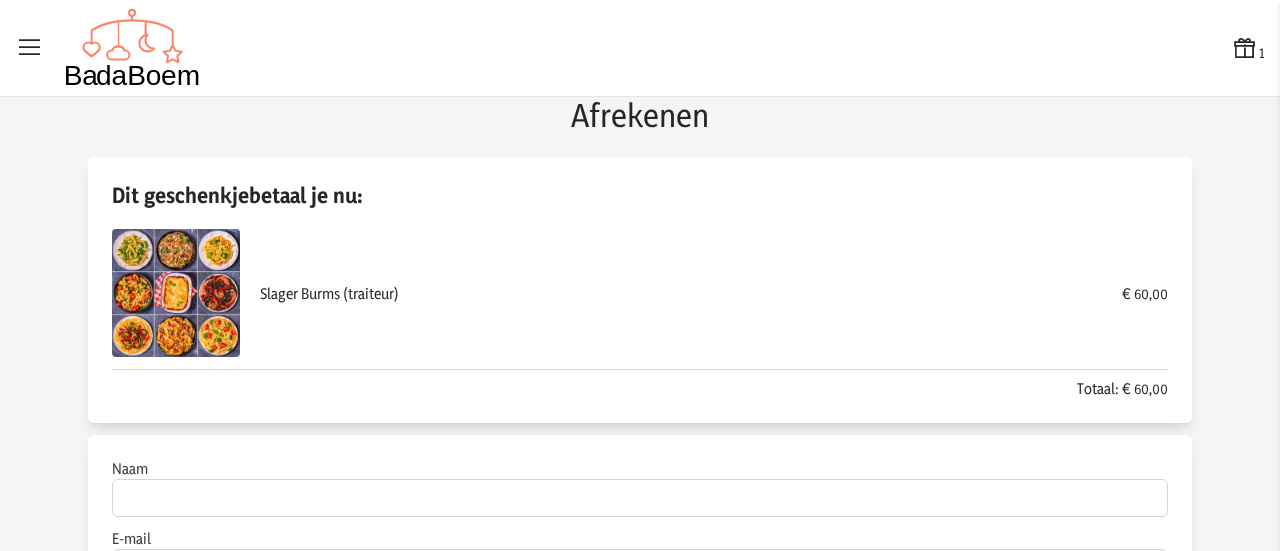 scroll, scrollTop: 284, scrollLeft: 0, axis: vertical 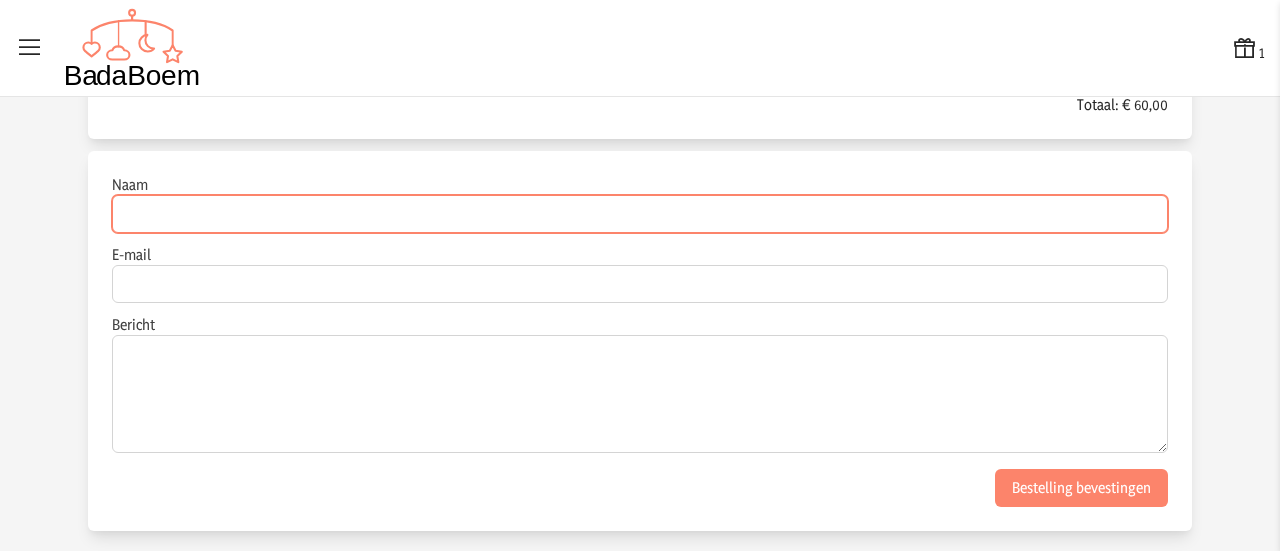 click on "Naam" at bounding box center (640, 214) 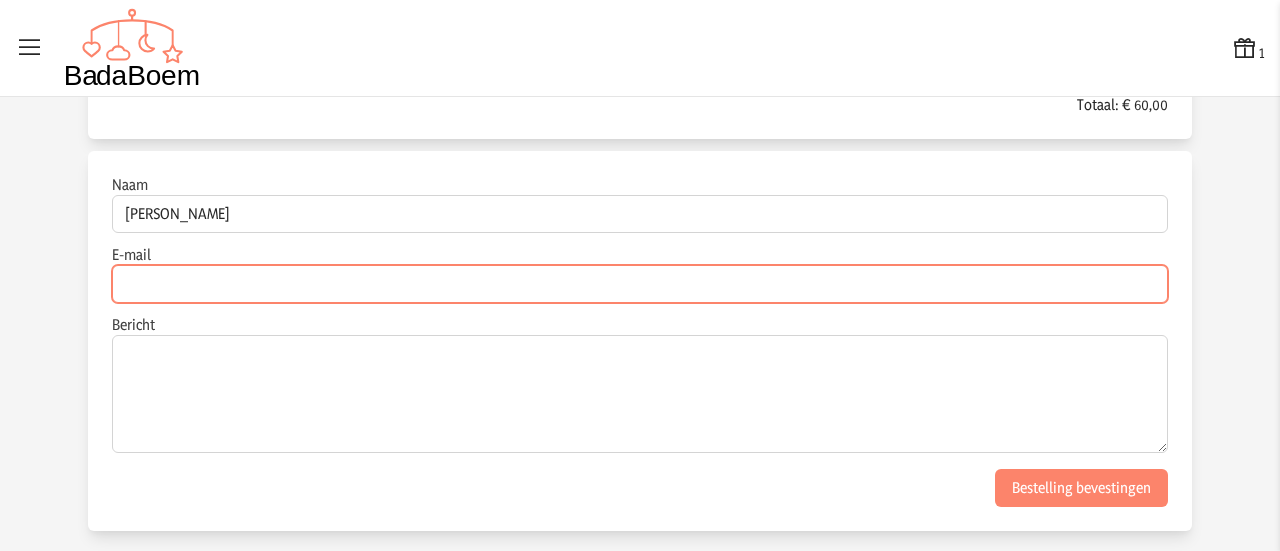 type on "esthertondeur@hotmail.com" 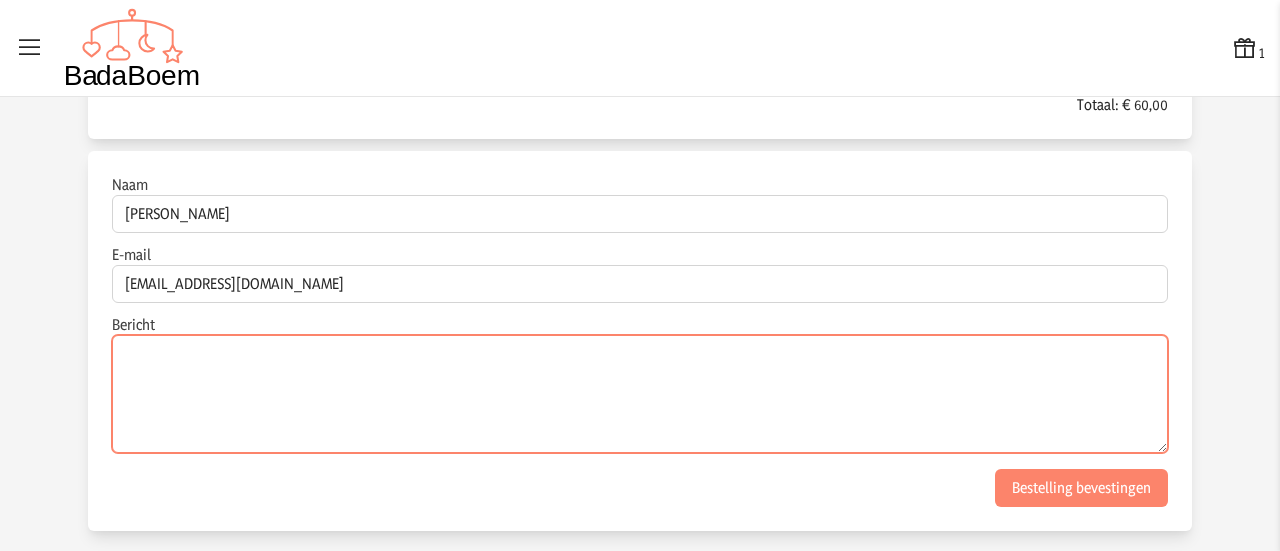 click on "Bericht" at bounding box center (640, 394) 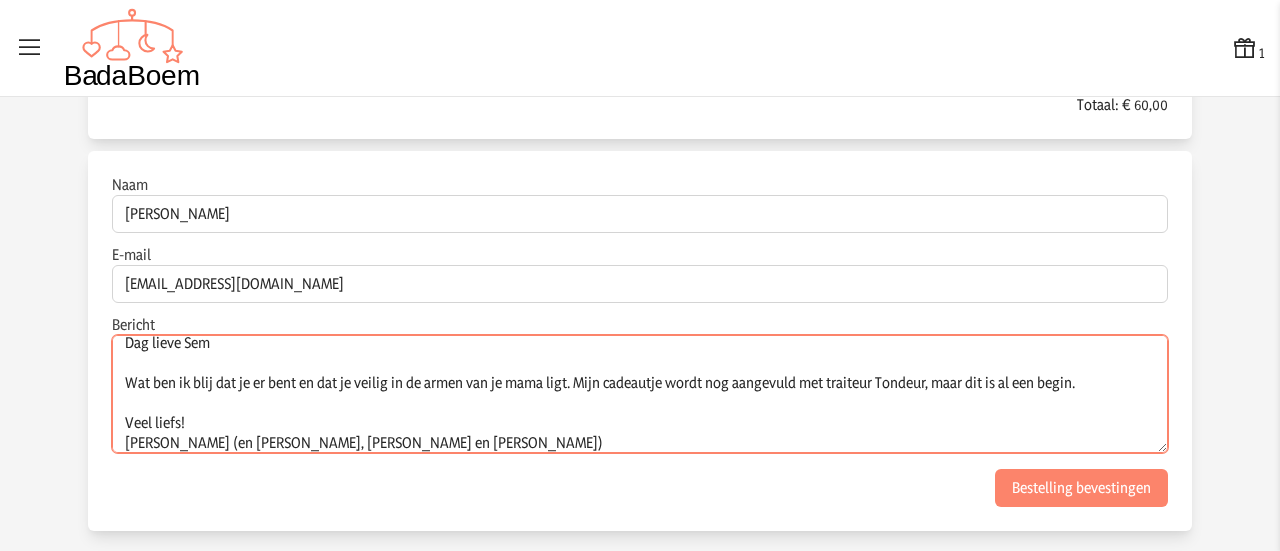 scroll, scrollTop: 20, scrollLeft: 0, axis: vertical 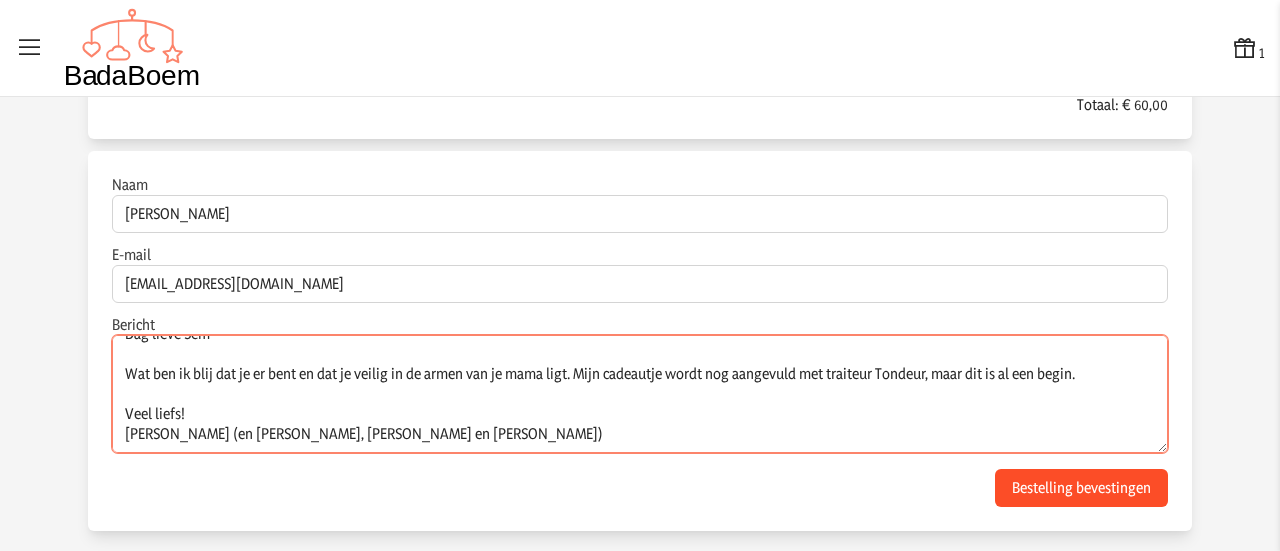 type on "Dag lieve Sem
Wat ben ik blij dat je er bent en dat je veilig in de armen van je mama ligt. Mijn cadeautje wordt nog aangevuld met traiteur Tondeur, maar dit is al een begin.
Veel liefs!
Esther (en Tomas, Renske, Hasse en Marius)" 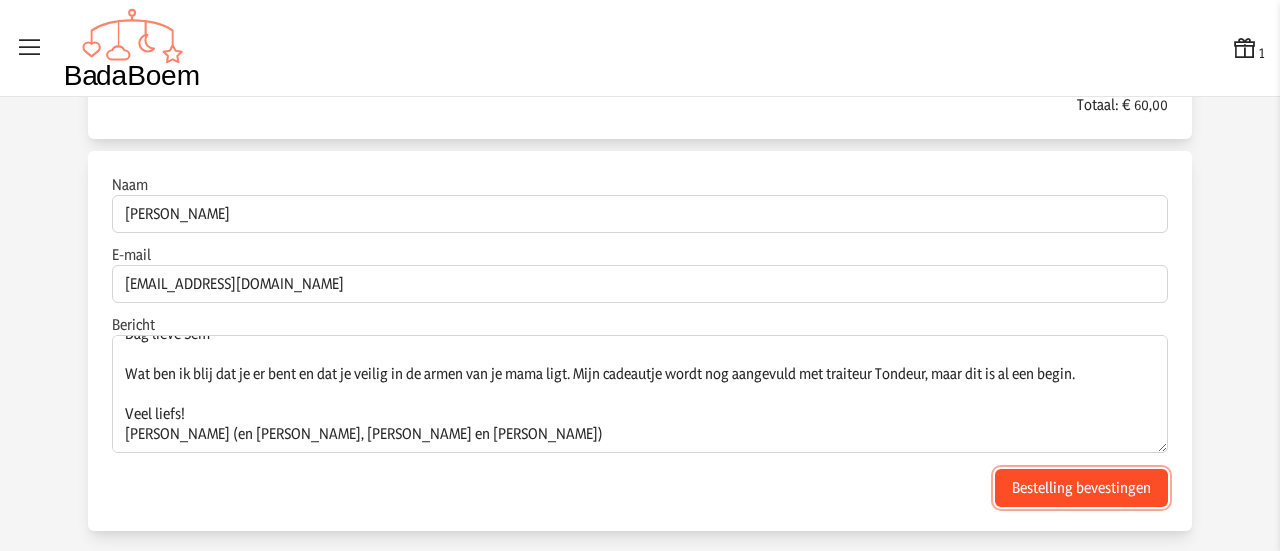 click on "Bestelling bevestingen" 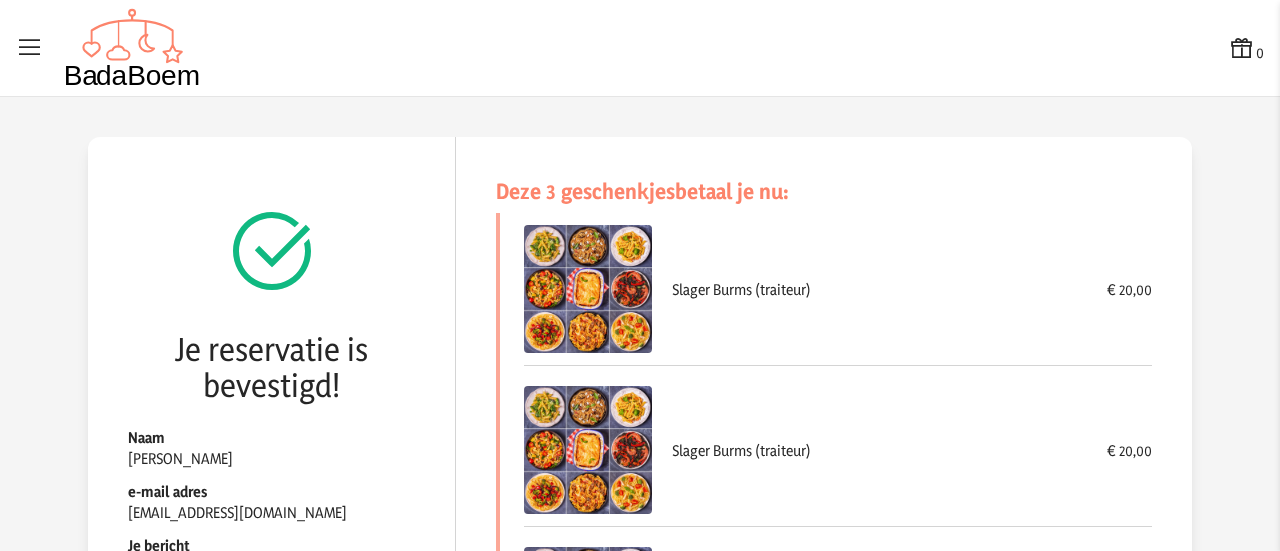 scroll, scrollTop: 286, scrollLeft: 0, axis: vertical 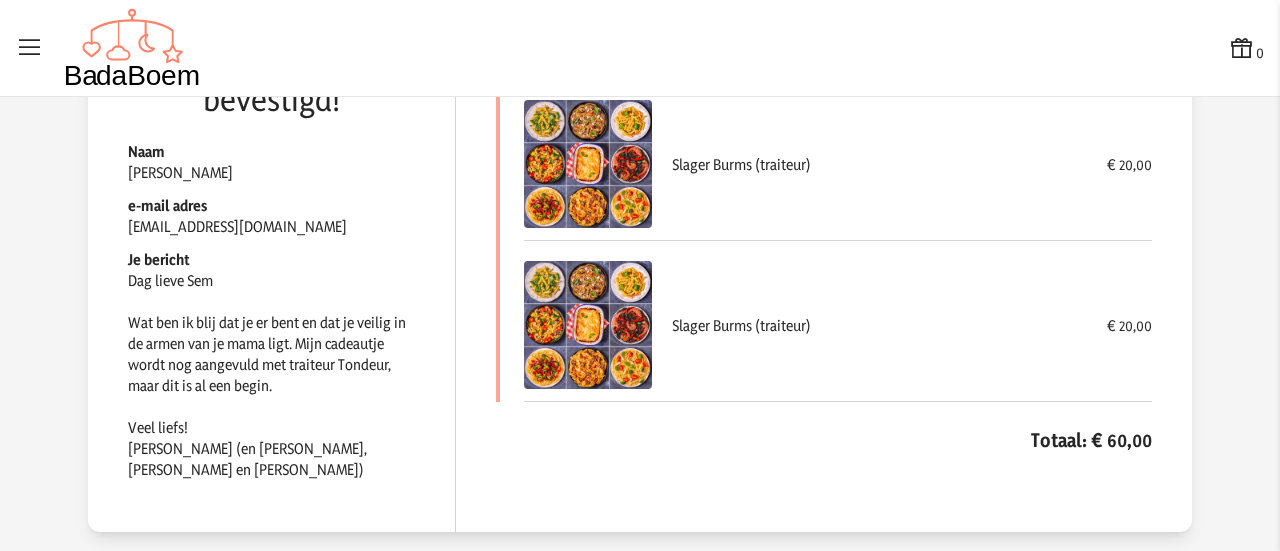 click on "Deze 3 geschenkjes  betaal je nu:  Slager Burms (traiteur) € 20,00 Slager Burms (traiteur) € 20,00 Slager Burms (traiteur) € 20,00 Totaal: € 60,00" 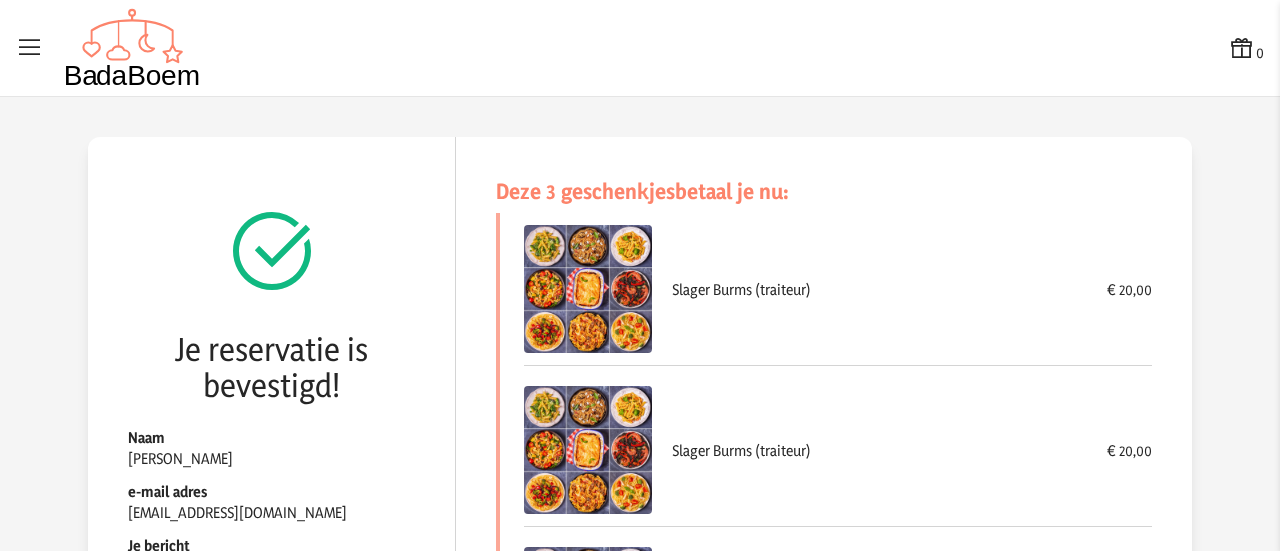 click at bounding box center [1242, 48] 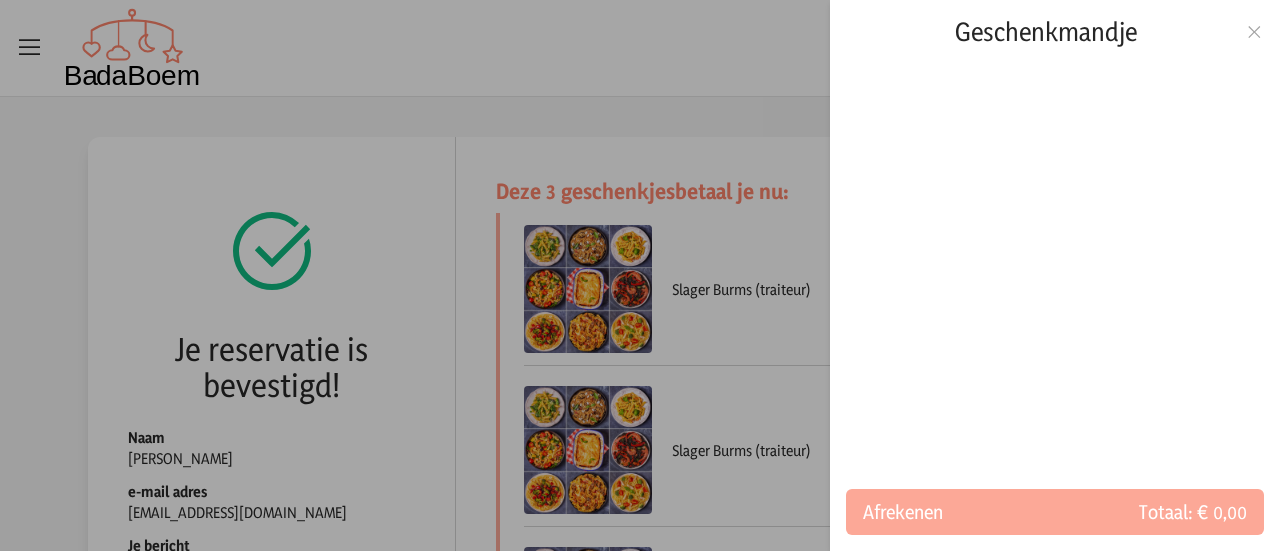 click at bounding box center [1254, 32] 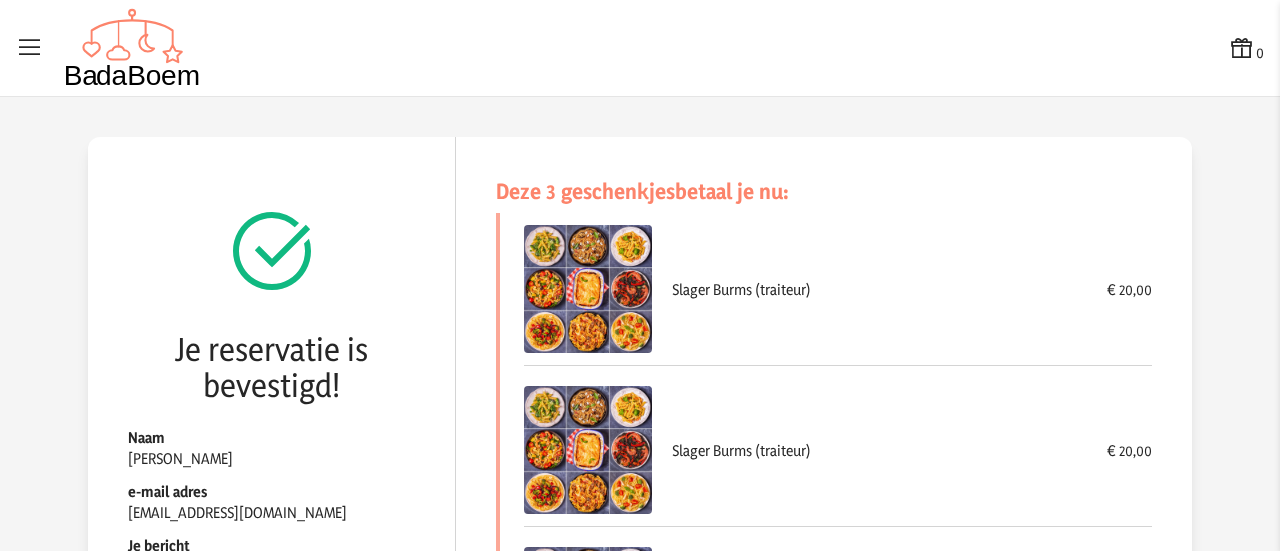 scroll, scrollTop: 286, scrollLeft: 0, axis: vertical 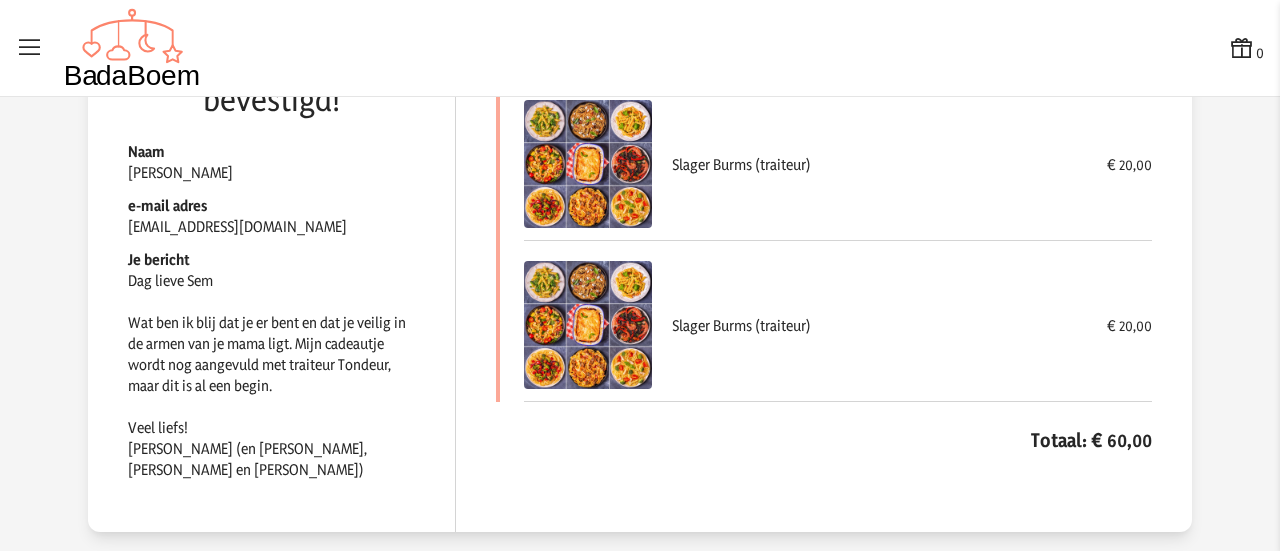 click at bounding box center [108, 48] 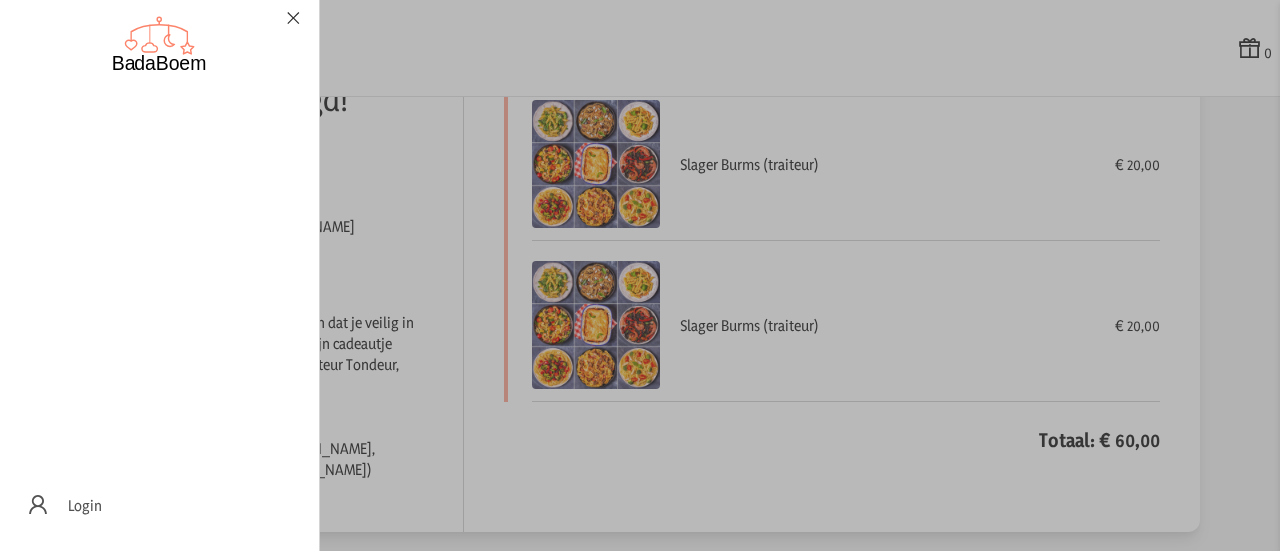 click at bounding box center [159, 44] 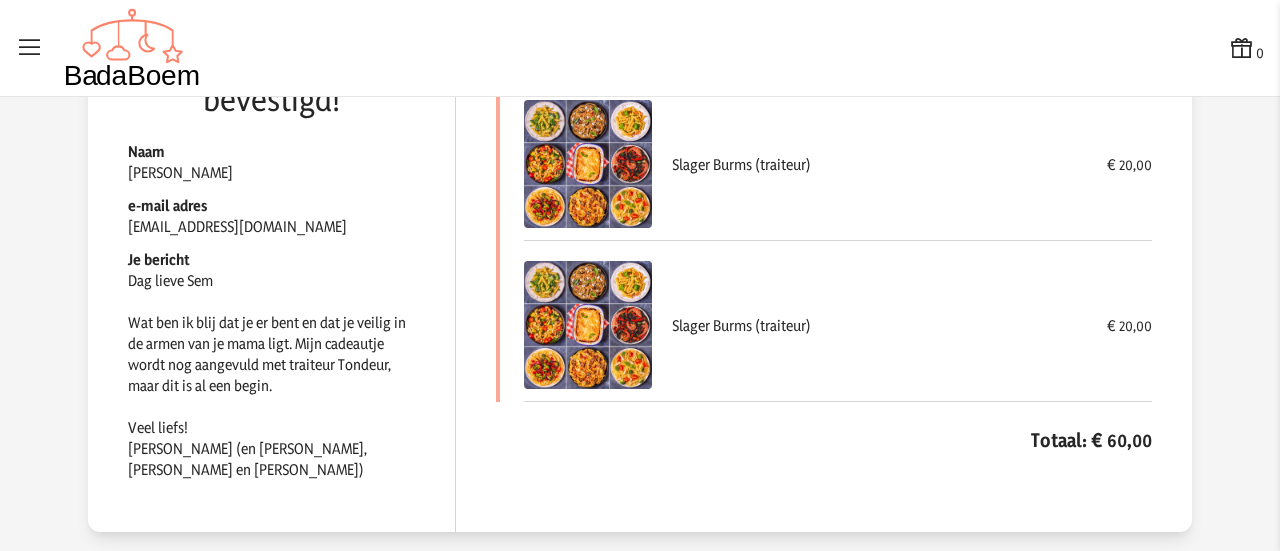 scroll, scrollTop: 0, scrollLeft: 0, axis: both 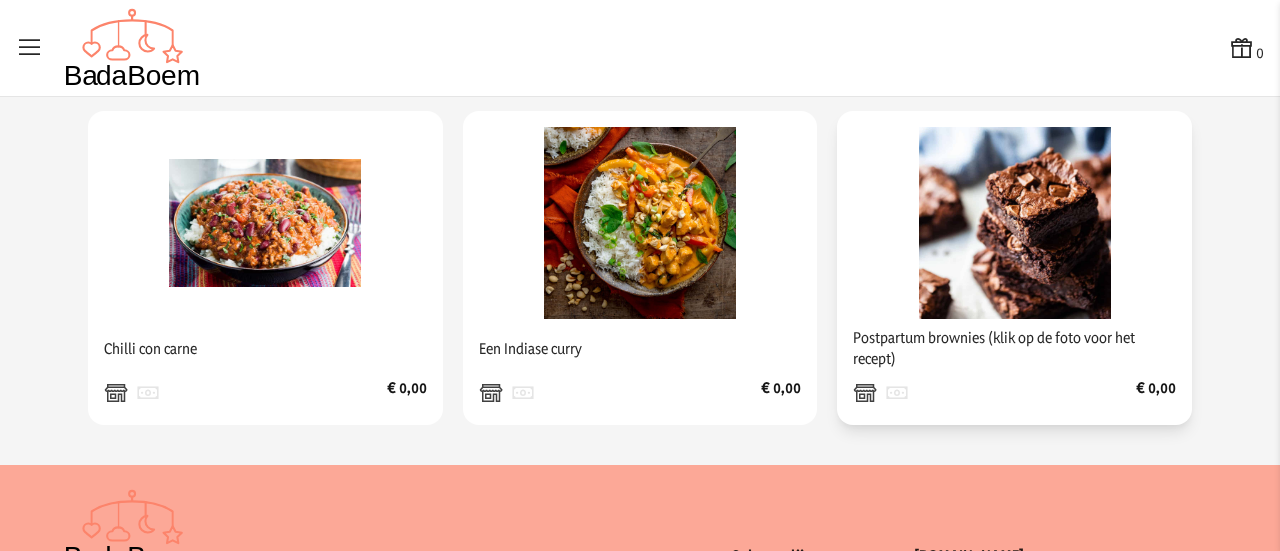 click 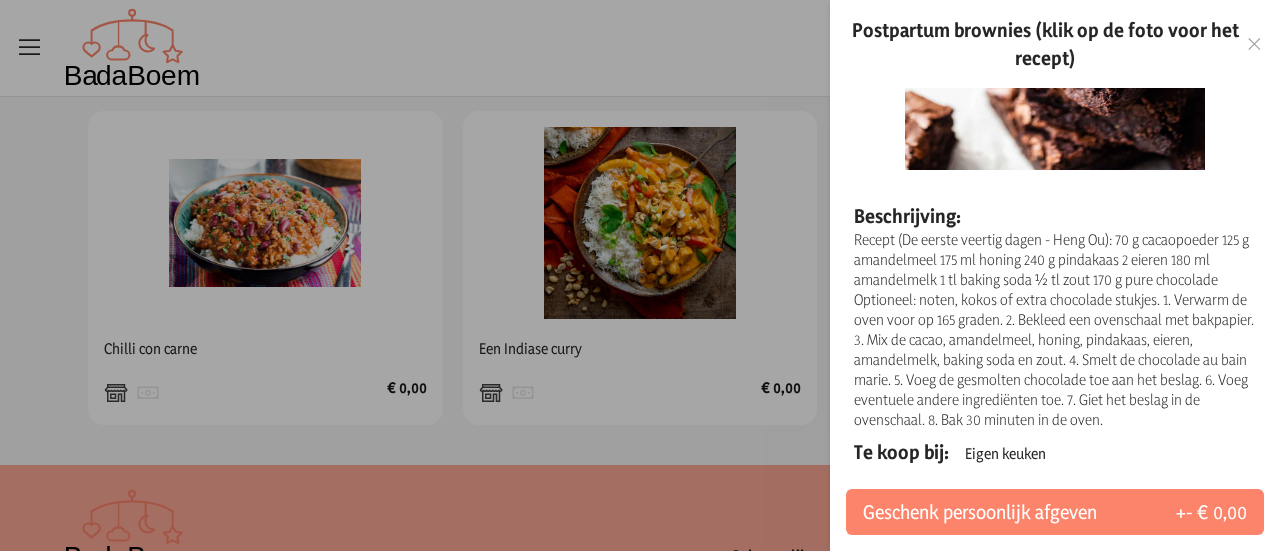 scroll, scrollTop: 0, scrollLeft: 0, axis: both 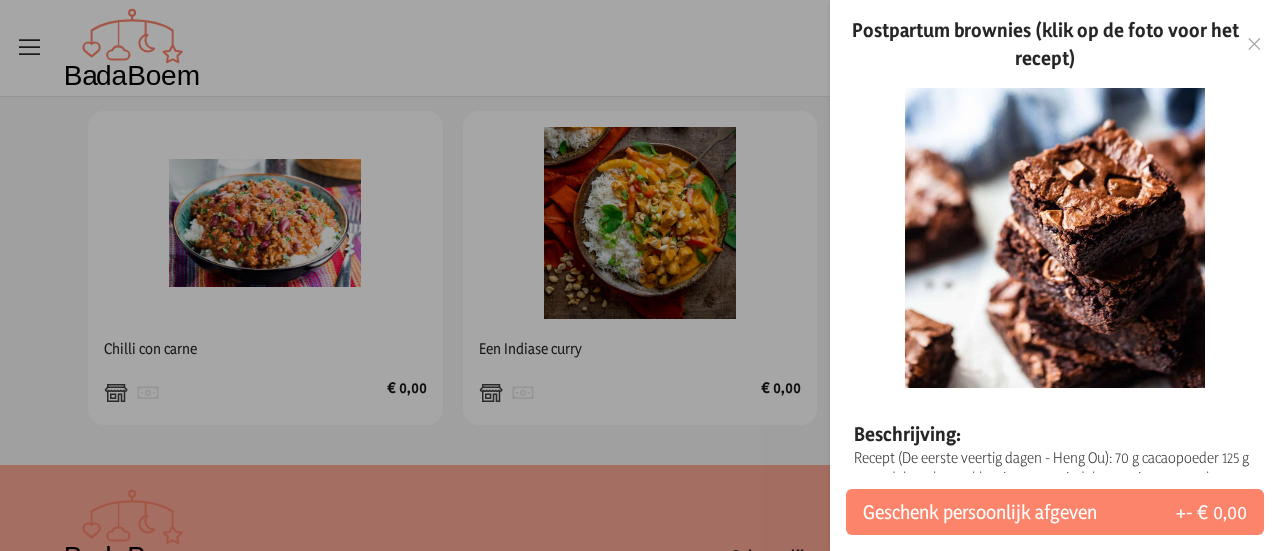 click at bounding box center (1254, 44) 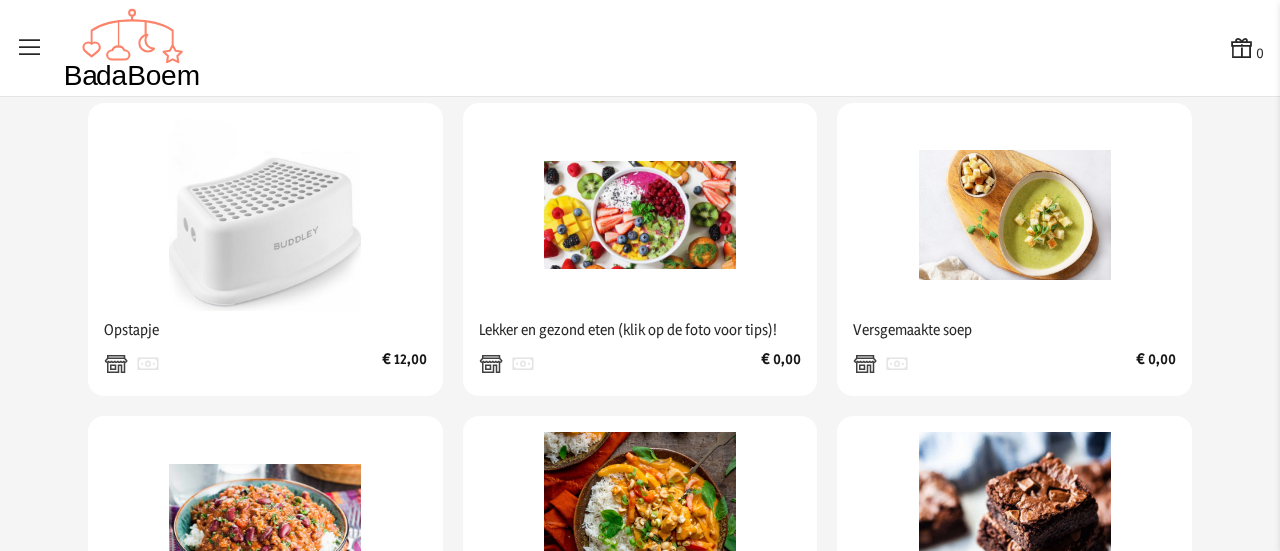 scroll, scrollTop: 2314, scrollLeft: 0, axis: vertical 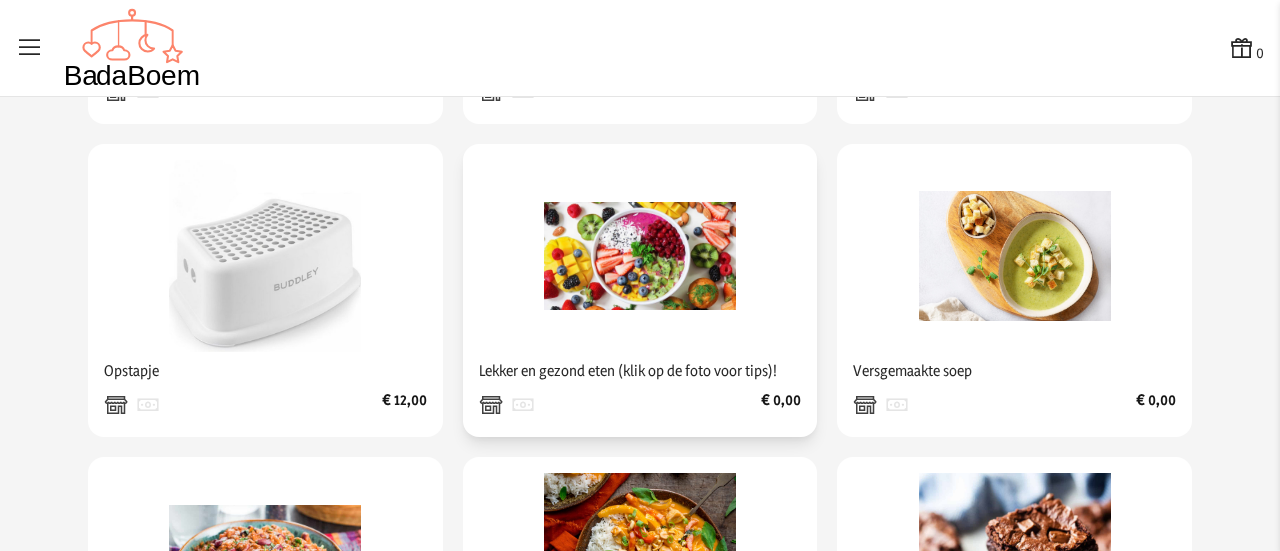 click 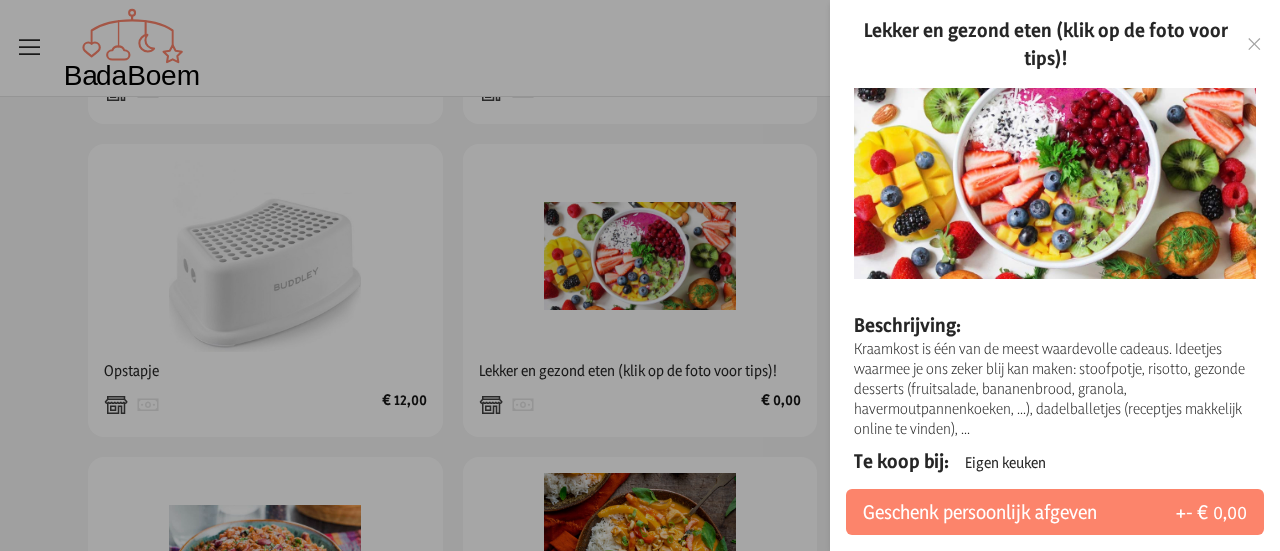 scroll, scrollTop: 0, scrollLeft: 0, axis: both 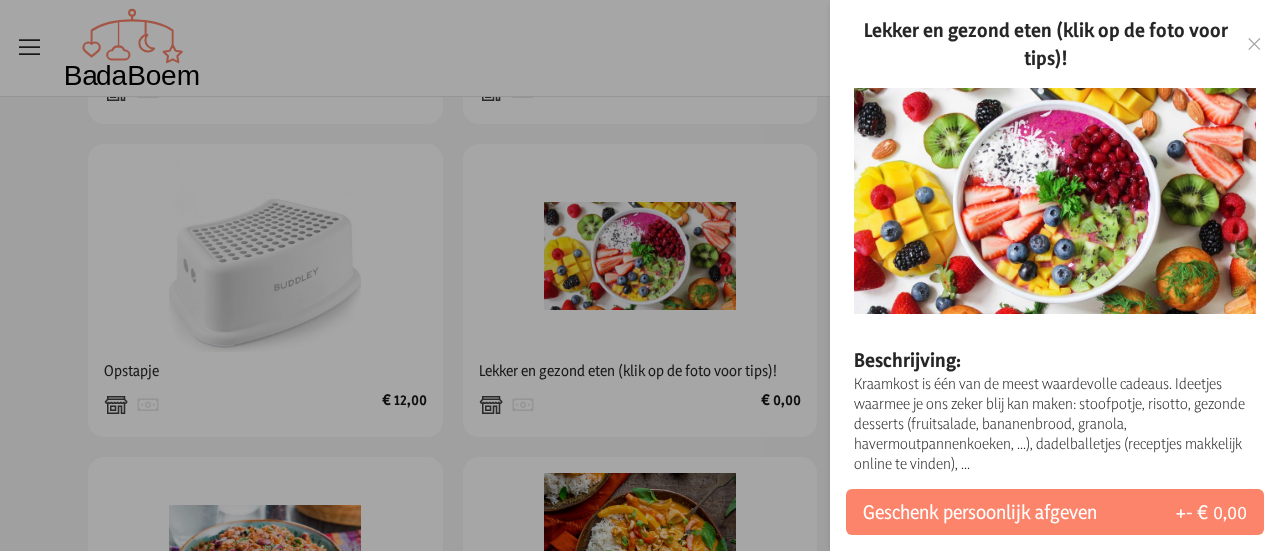click at bounding box center [1254, 44] 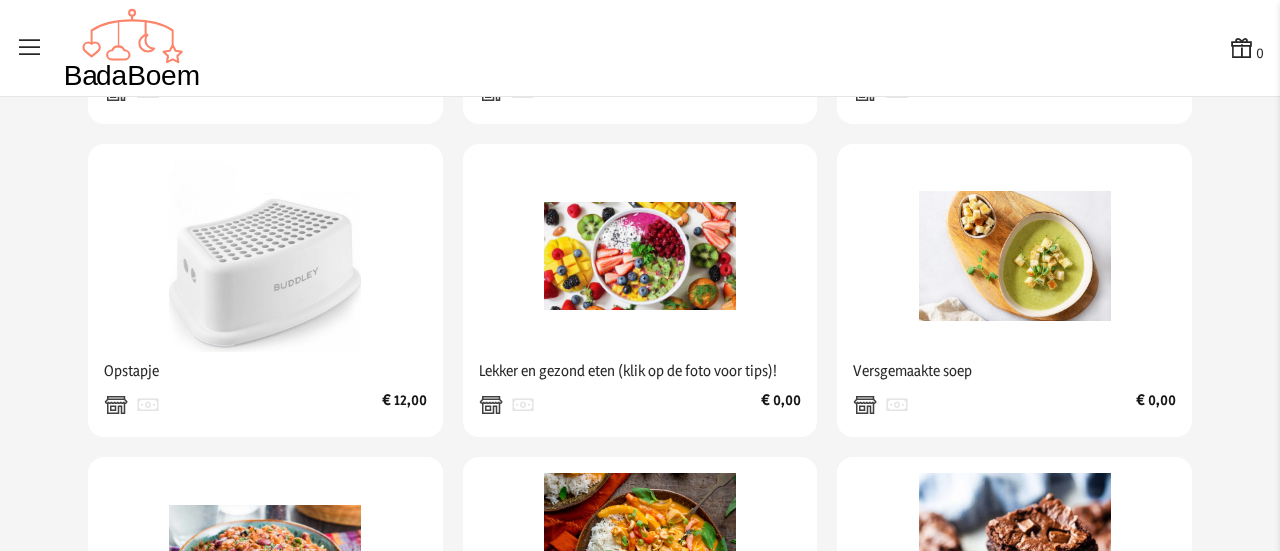 scroll, scrollTop: 2139, scrollLeft: 0, axis: vertical 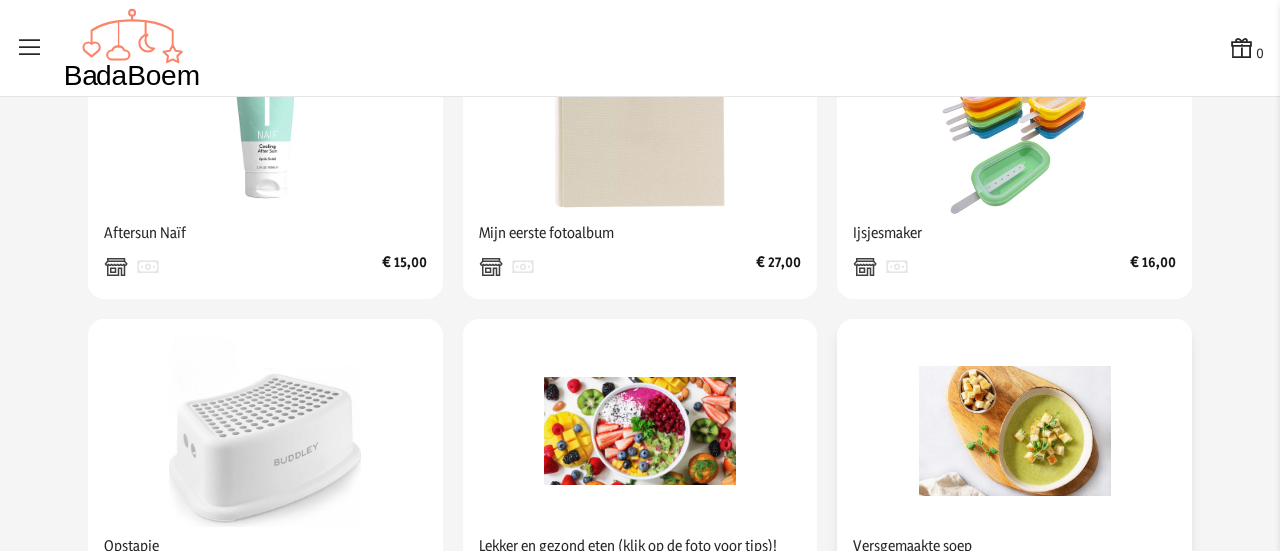 click 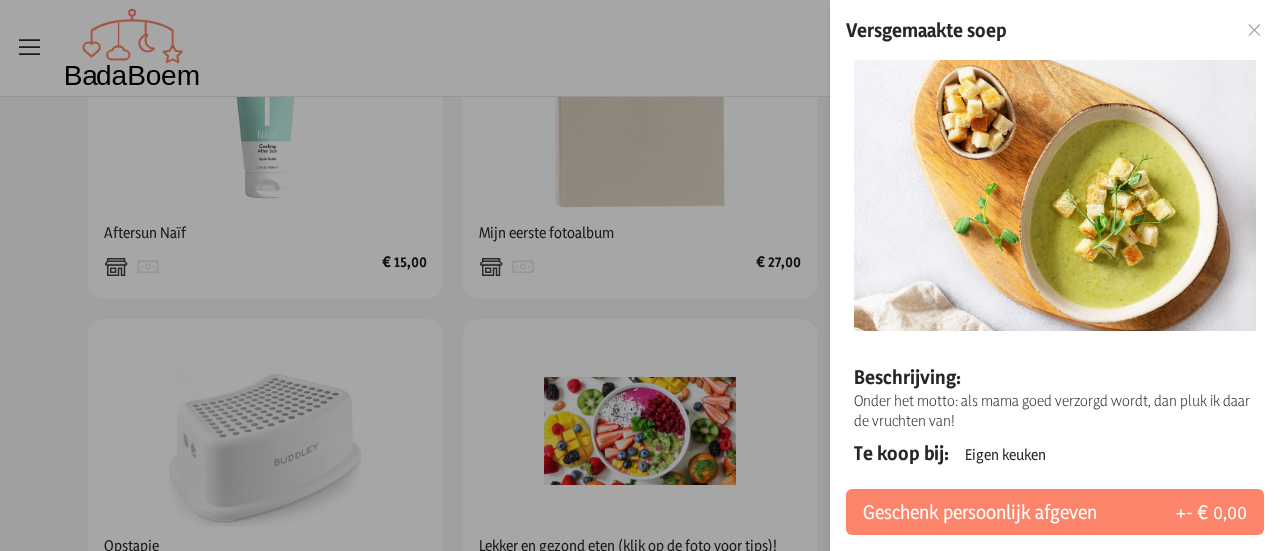click at bounding box center (1254, 30) 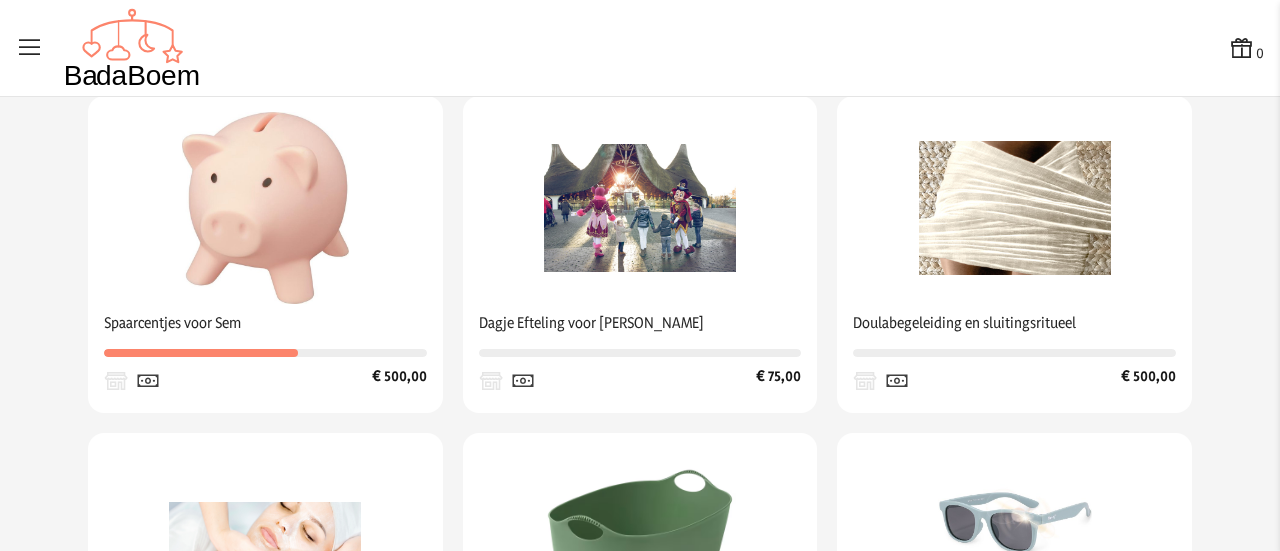 scroll, scrollTop: 0, scrollLeft: 0, axis: both 